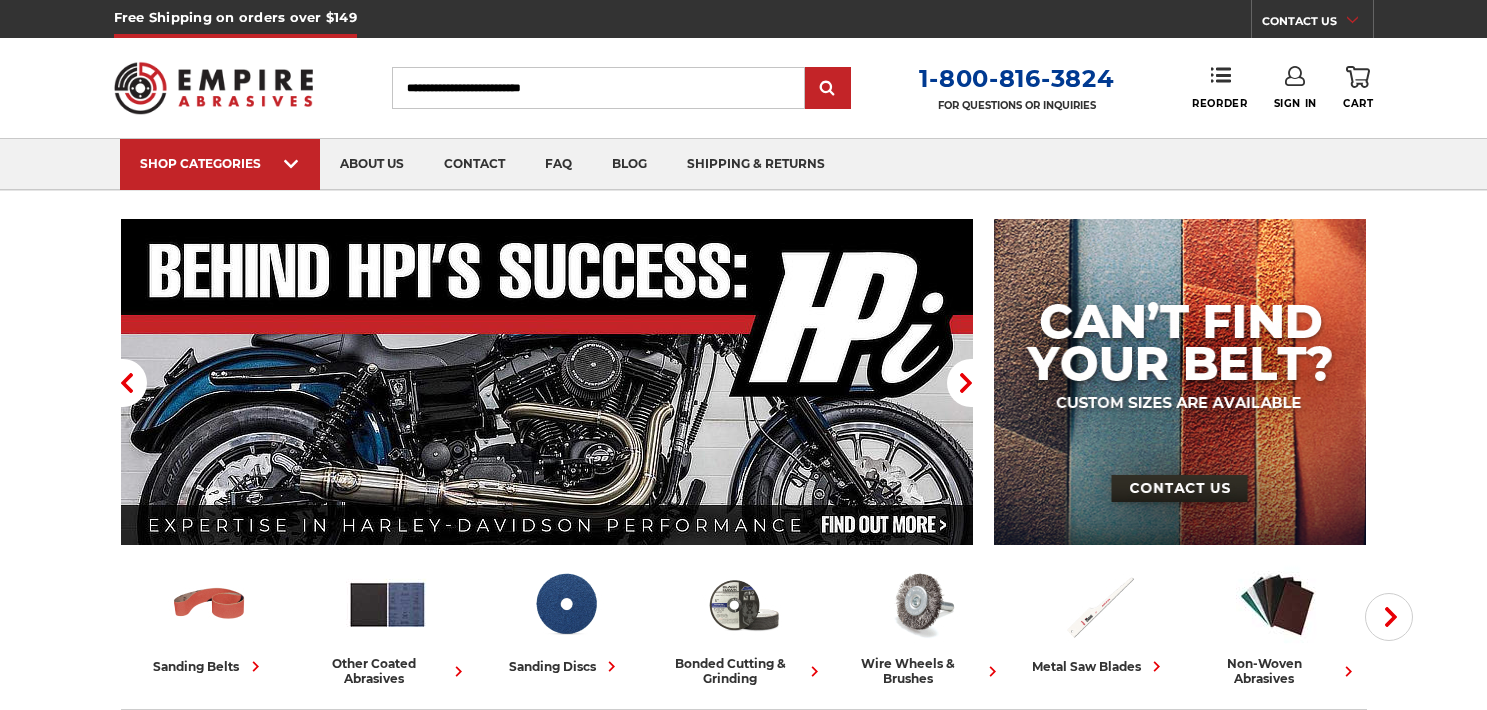 scroll, scrollTop: 0, scrollLeft: 0, axis: both 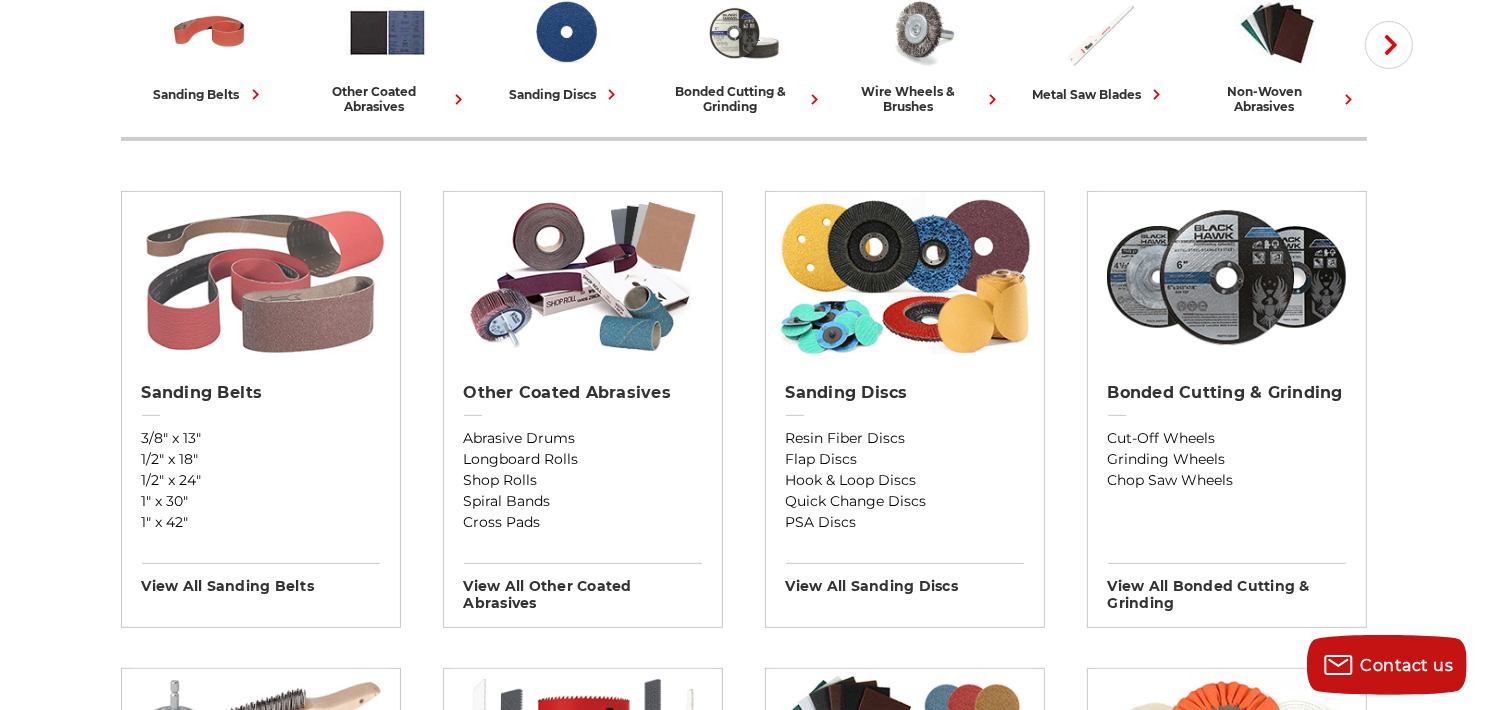 click at bounding box center (260, 277) 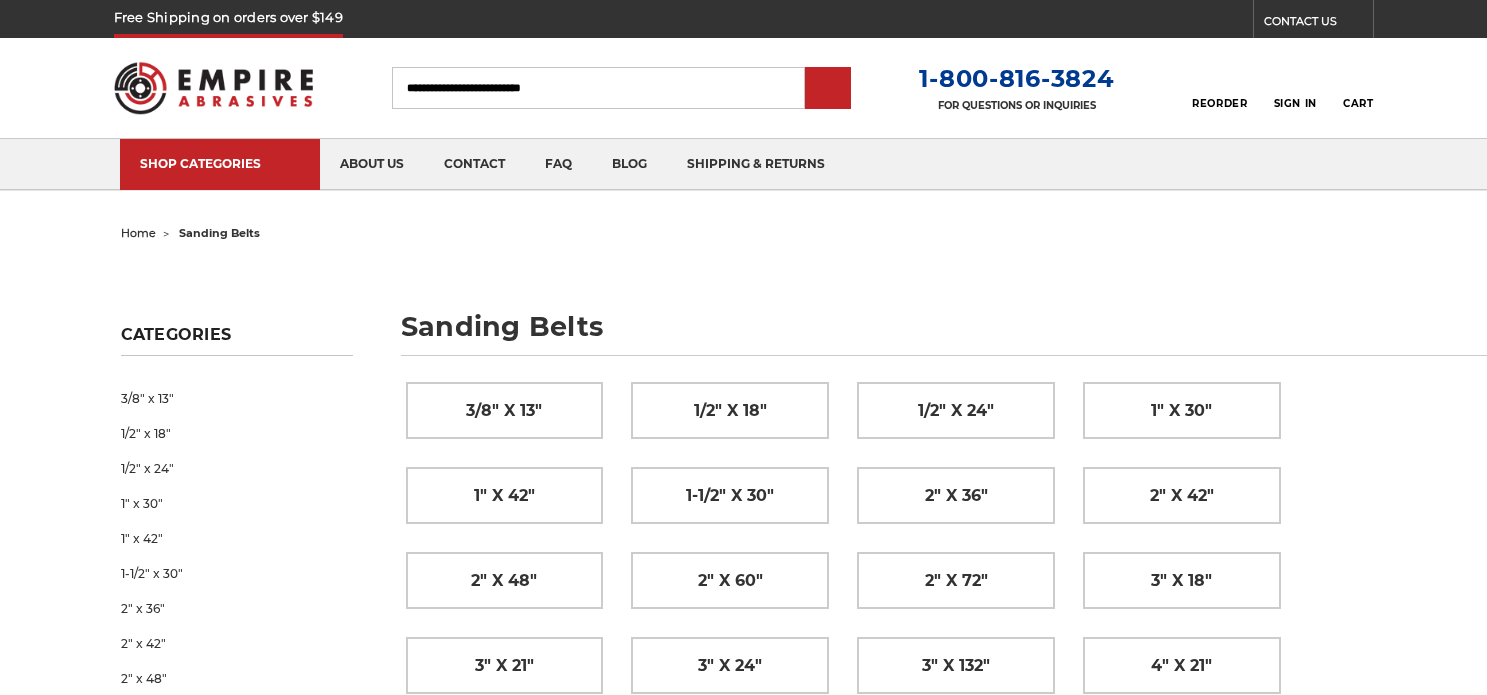 scroll, scrollTop: 0, scrollLeft: 0, axis: both 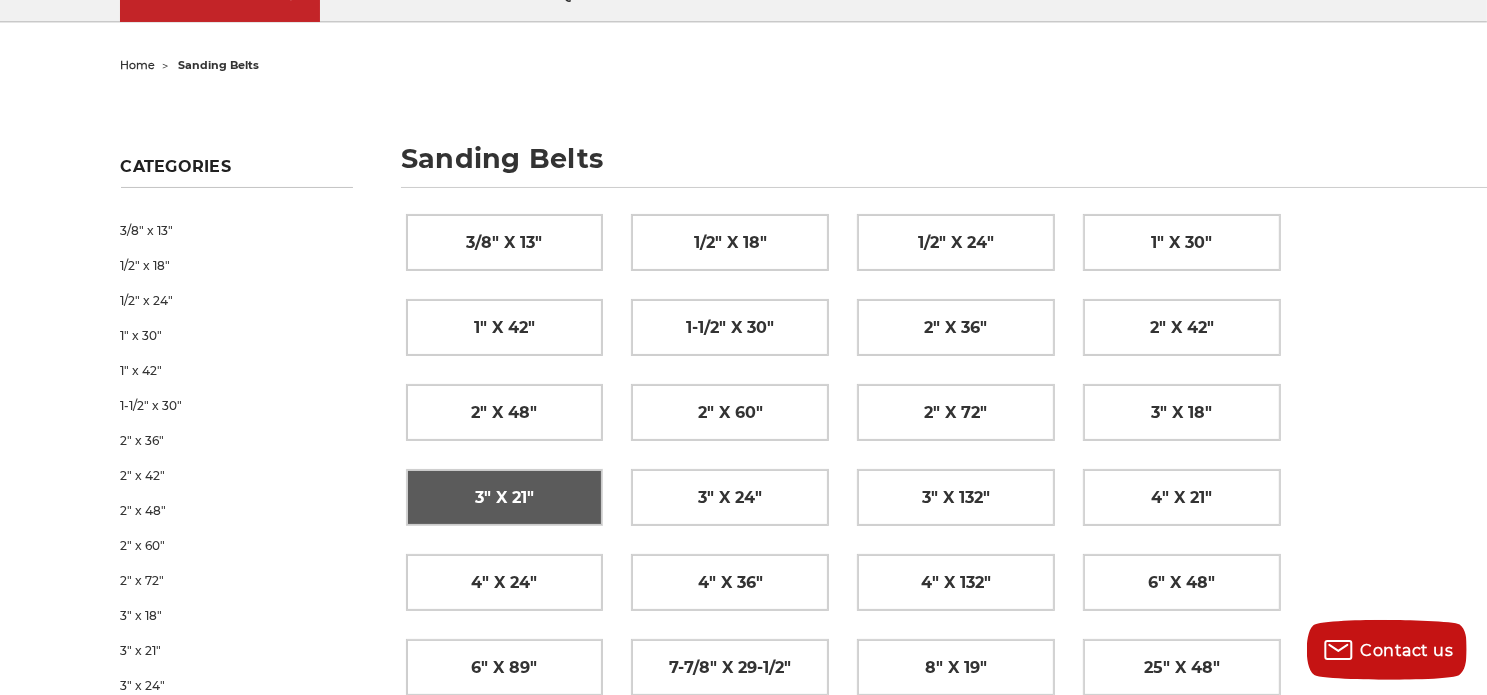 click on "3" x 21"" at bounding box center (505, 497) 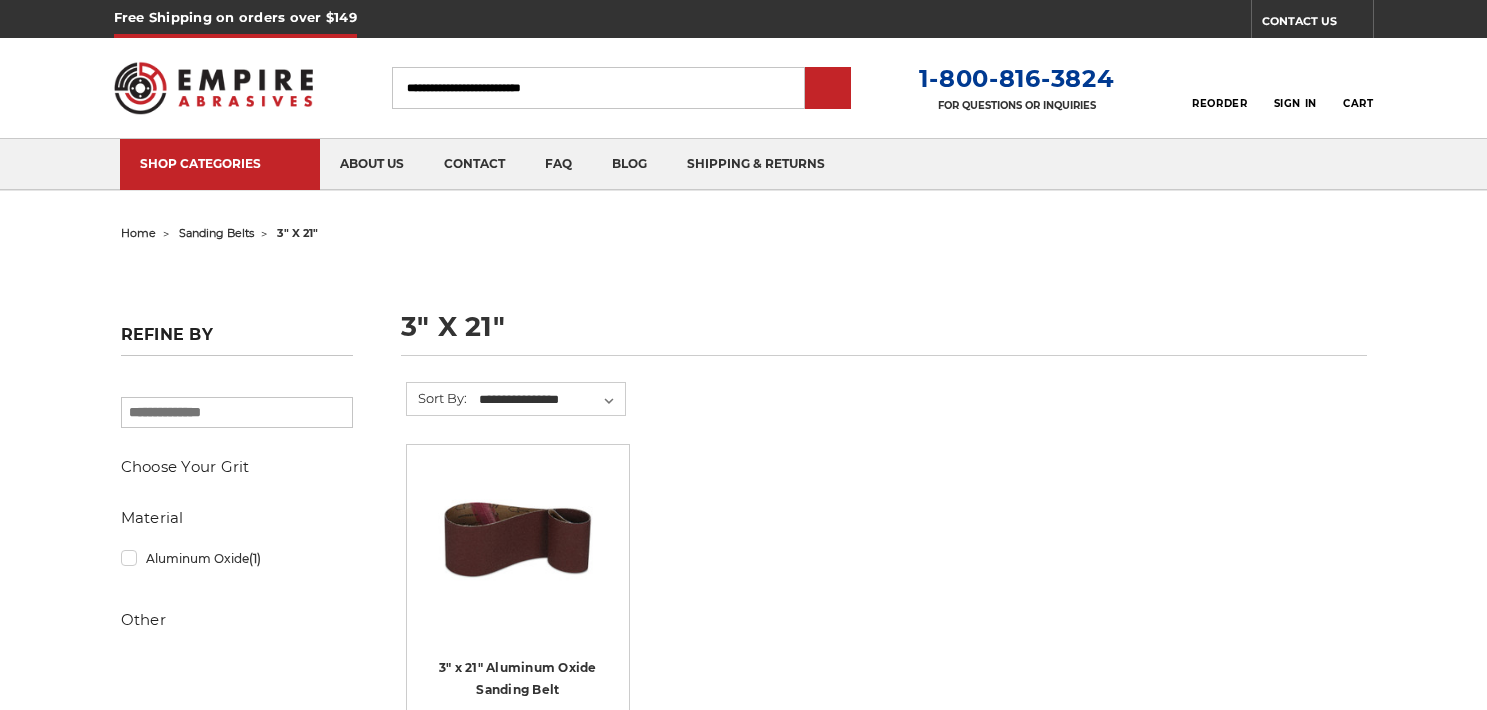 scroll, scrollTop: 0, scrollLeft: 0, axis: both 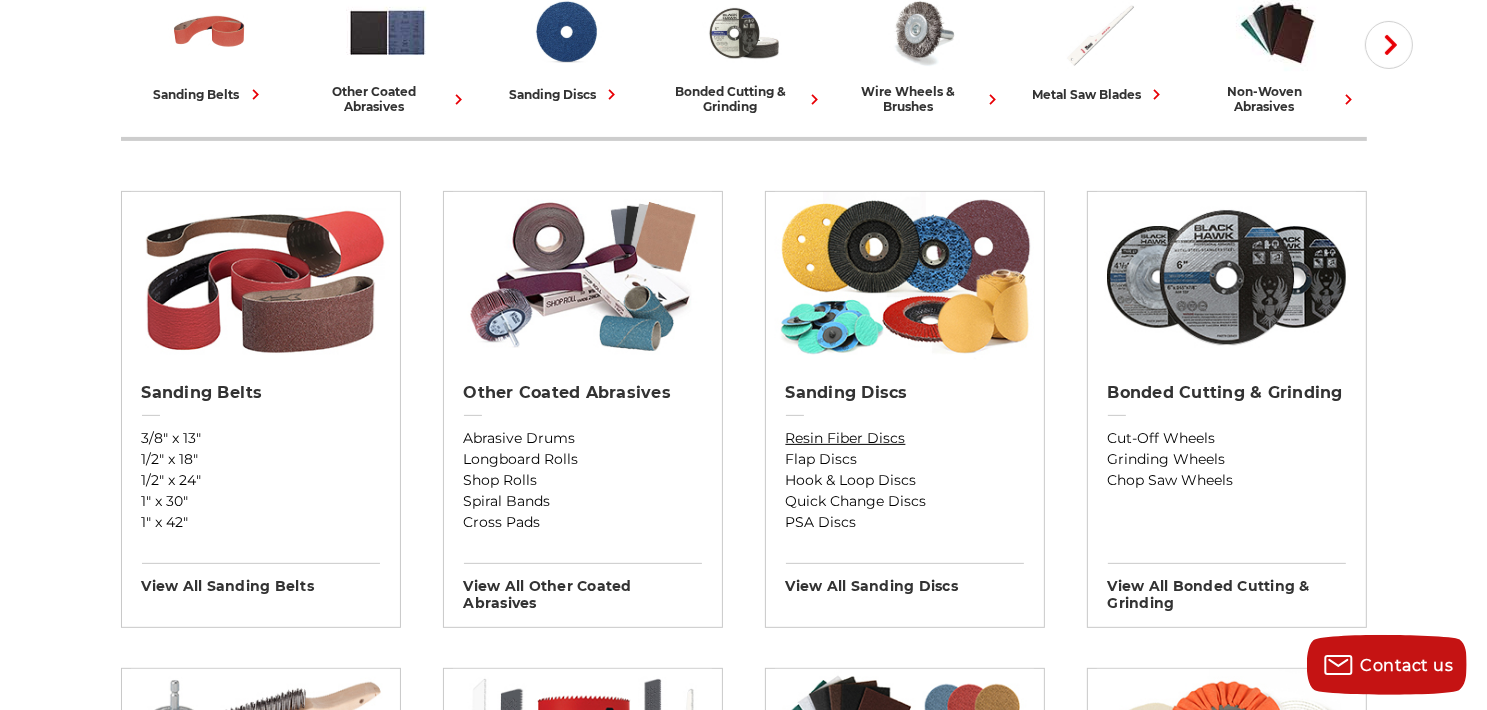 click on "Resin Fiber Discs" at bounding box center (905, 438) 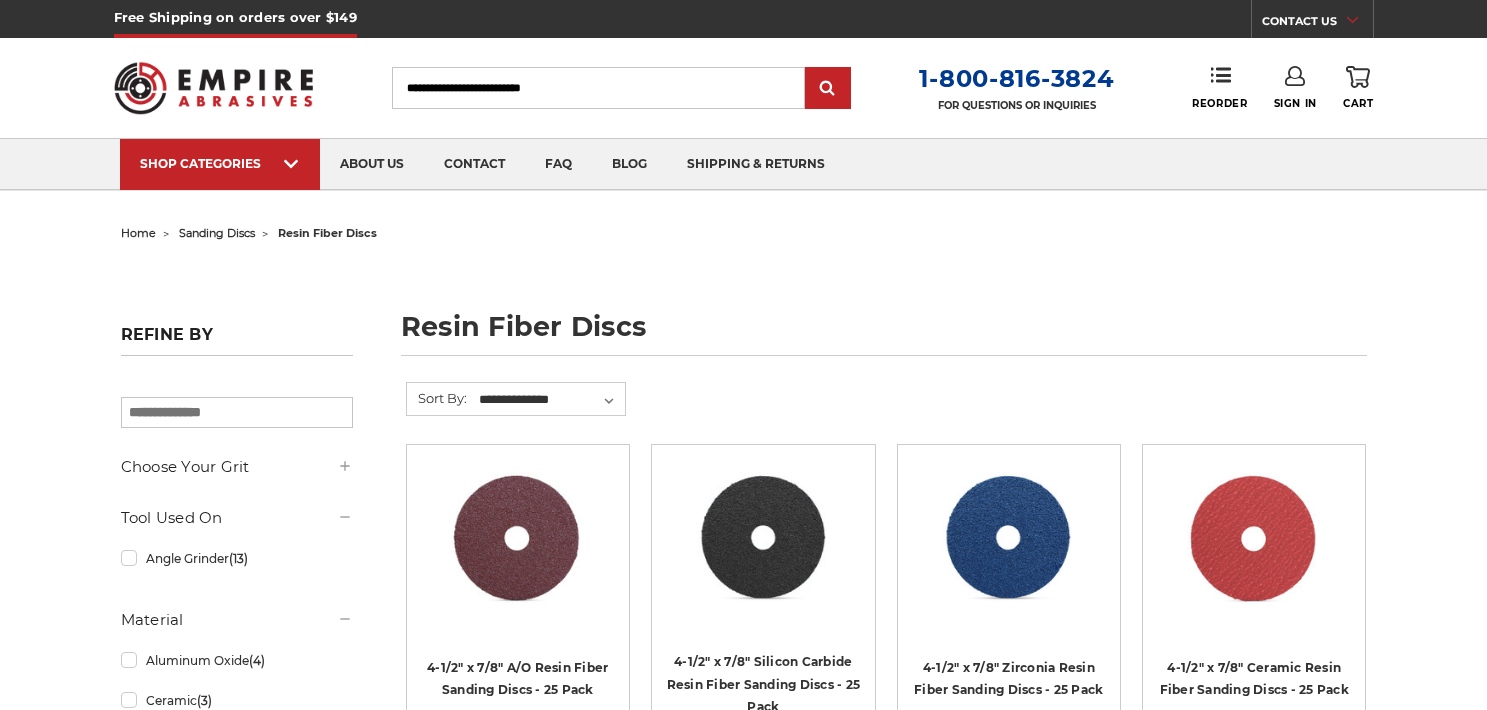 scroll, scrollTop: 0, scrollLeft: 0, axis: both 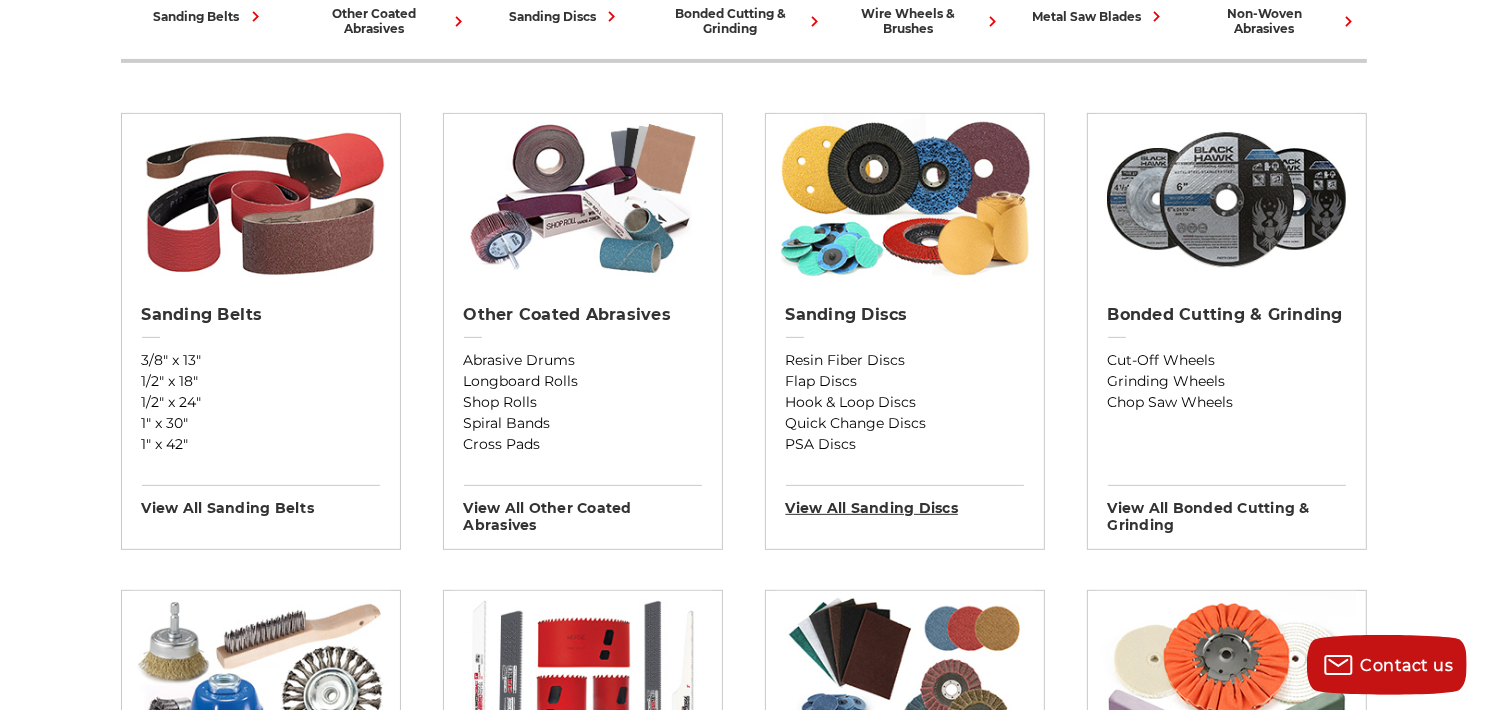 click on "View All sanding discs" at bounding box center (905, 501) 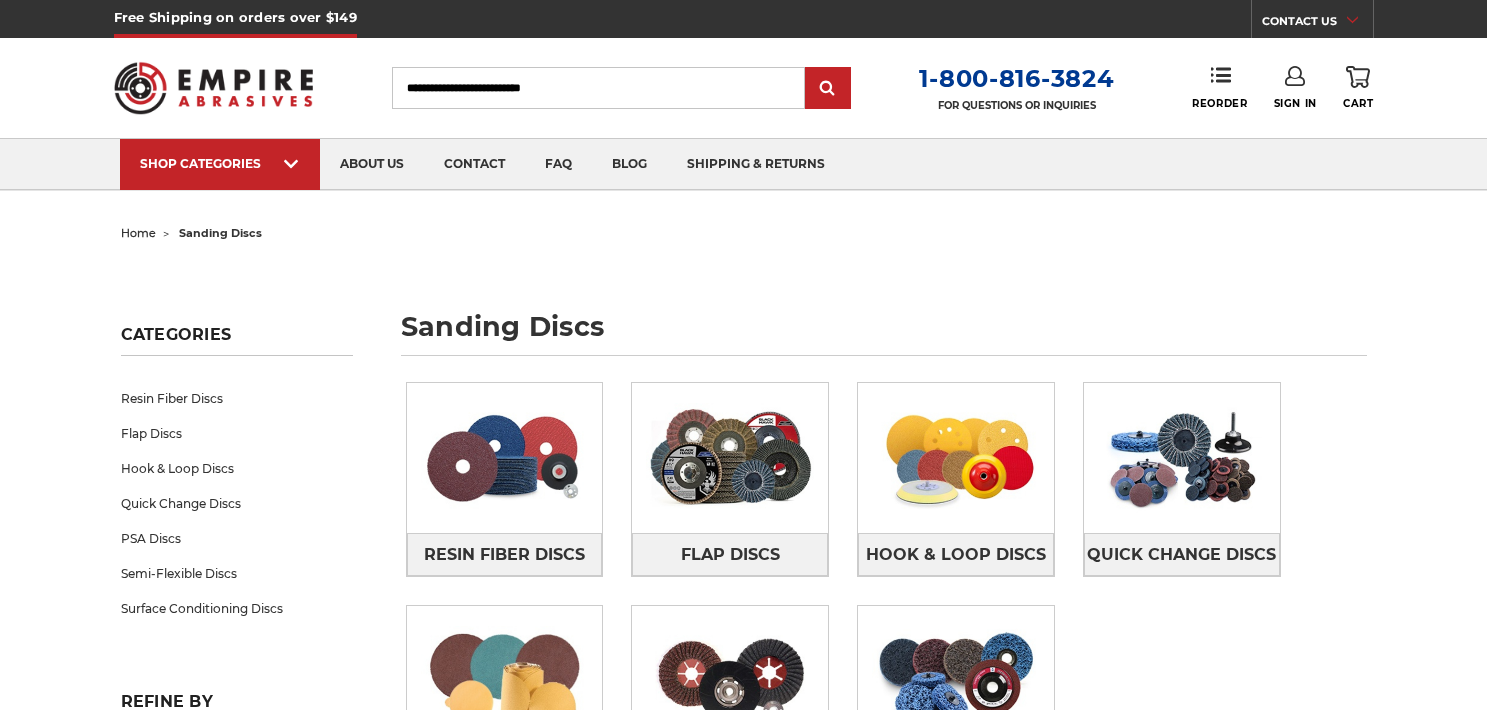 scroll, scrollTop: 0, scrollLeft: 0, axis: both 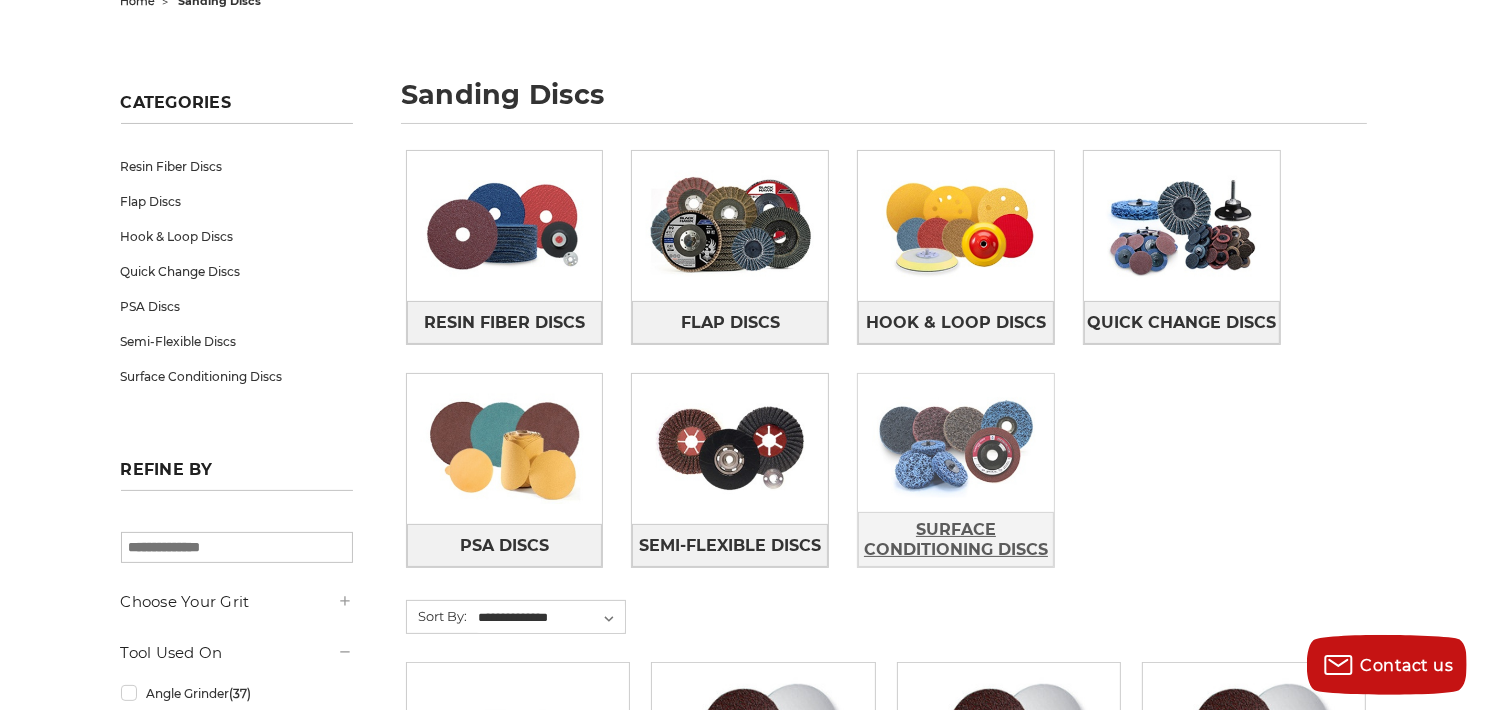 click on "Surface Conditioning Discs" at bounding box center [956, 540] 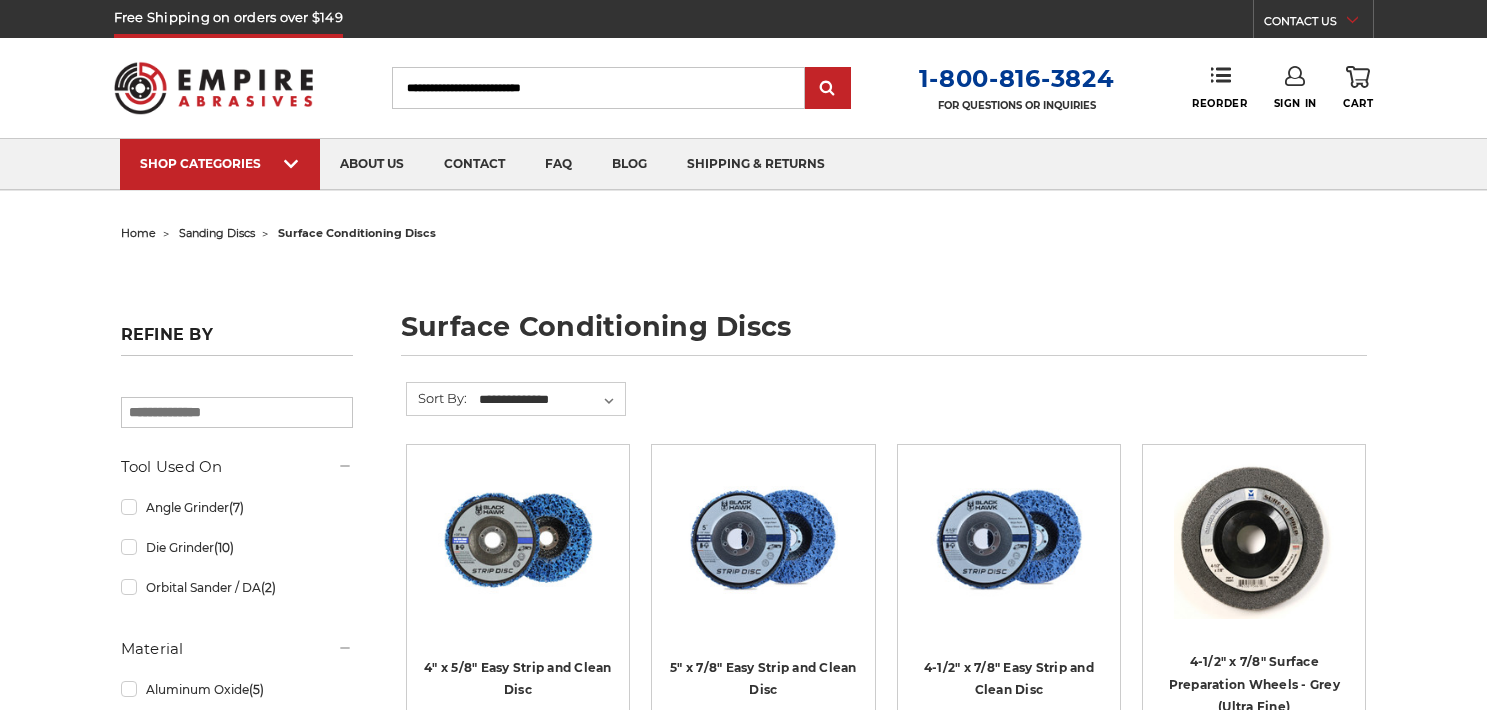scroll, scrollTop: 0, scrollLeft: 0, axis: both 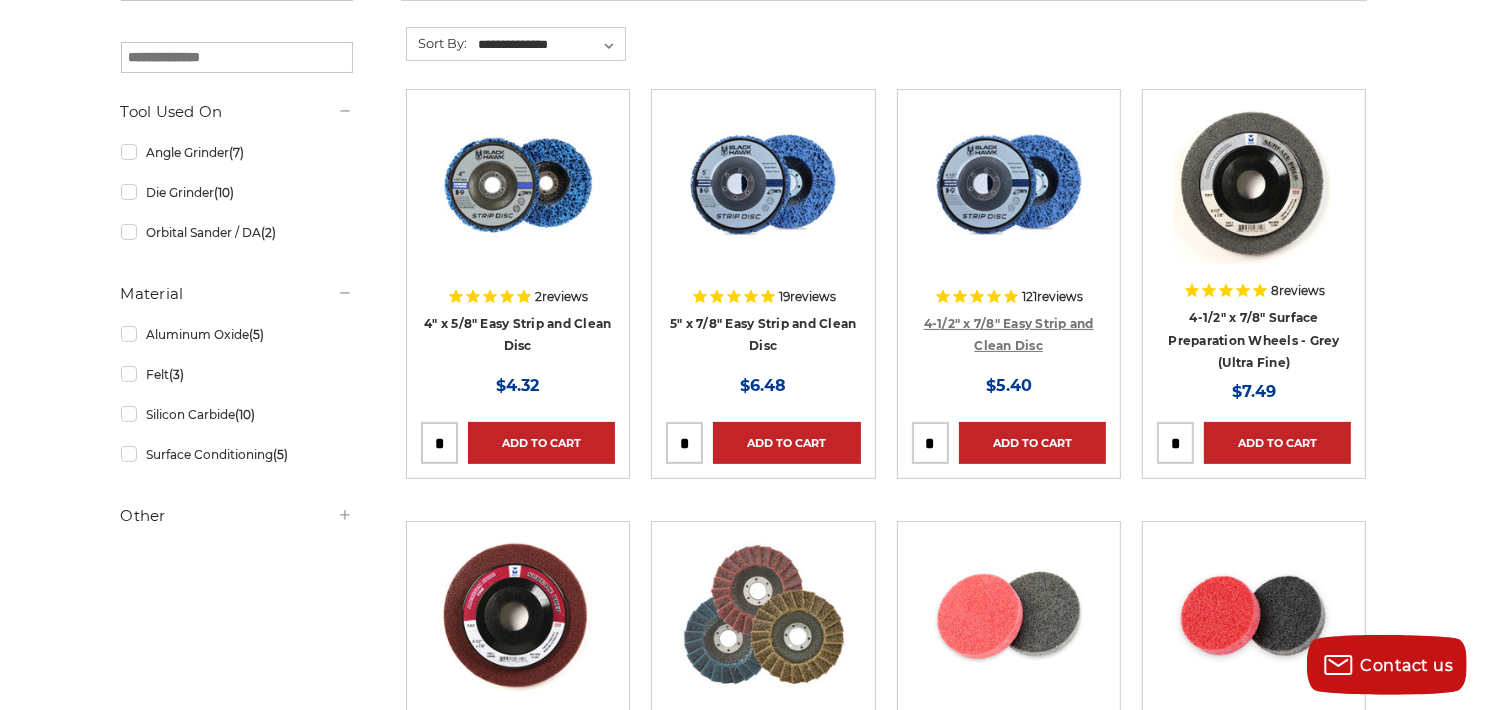click on "4-1/2" x 7/8" Easy Strip and Clean Disc" at bounding box center (1009, 335) 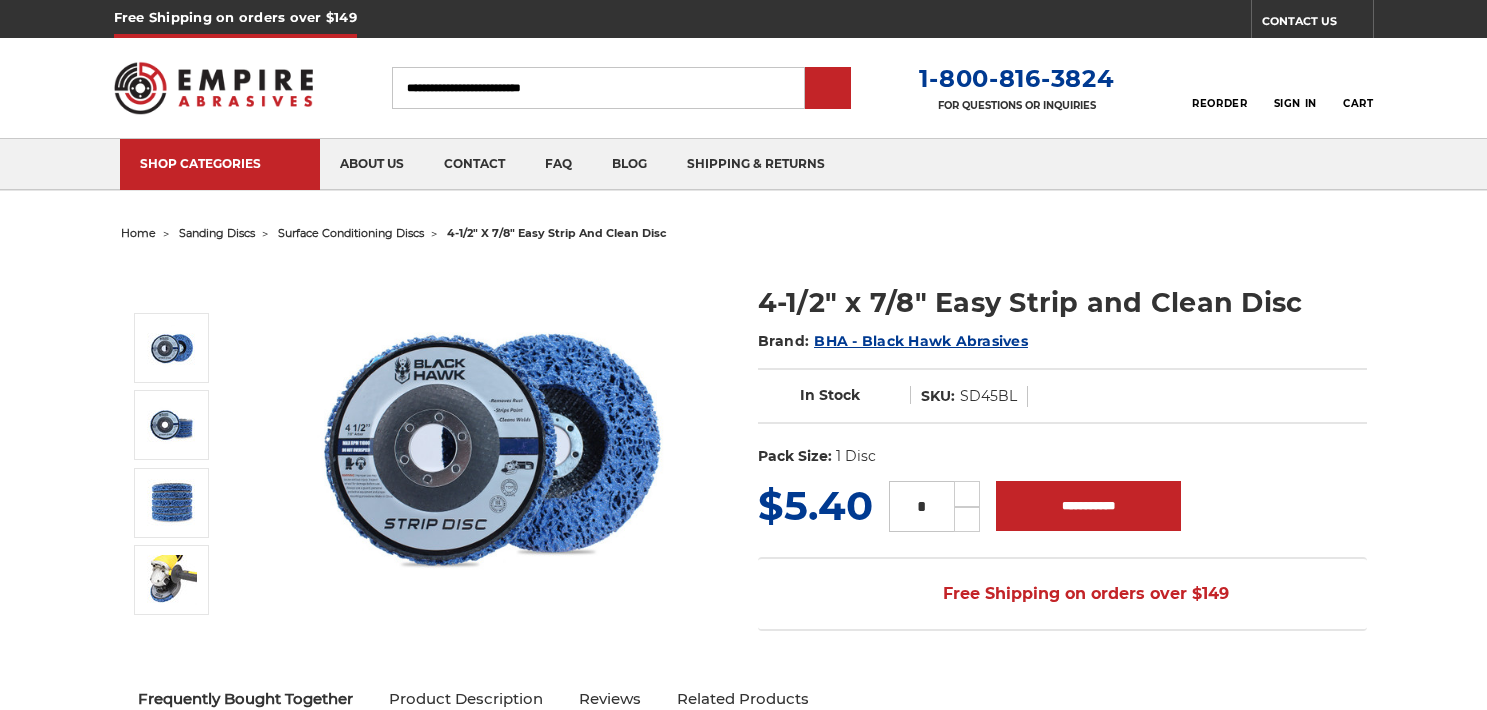 scroll, scrollTop: 0, scrollLeft: 0, axis: both 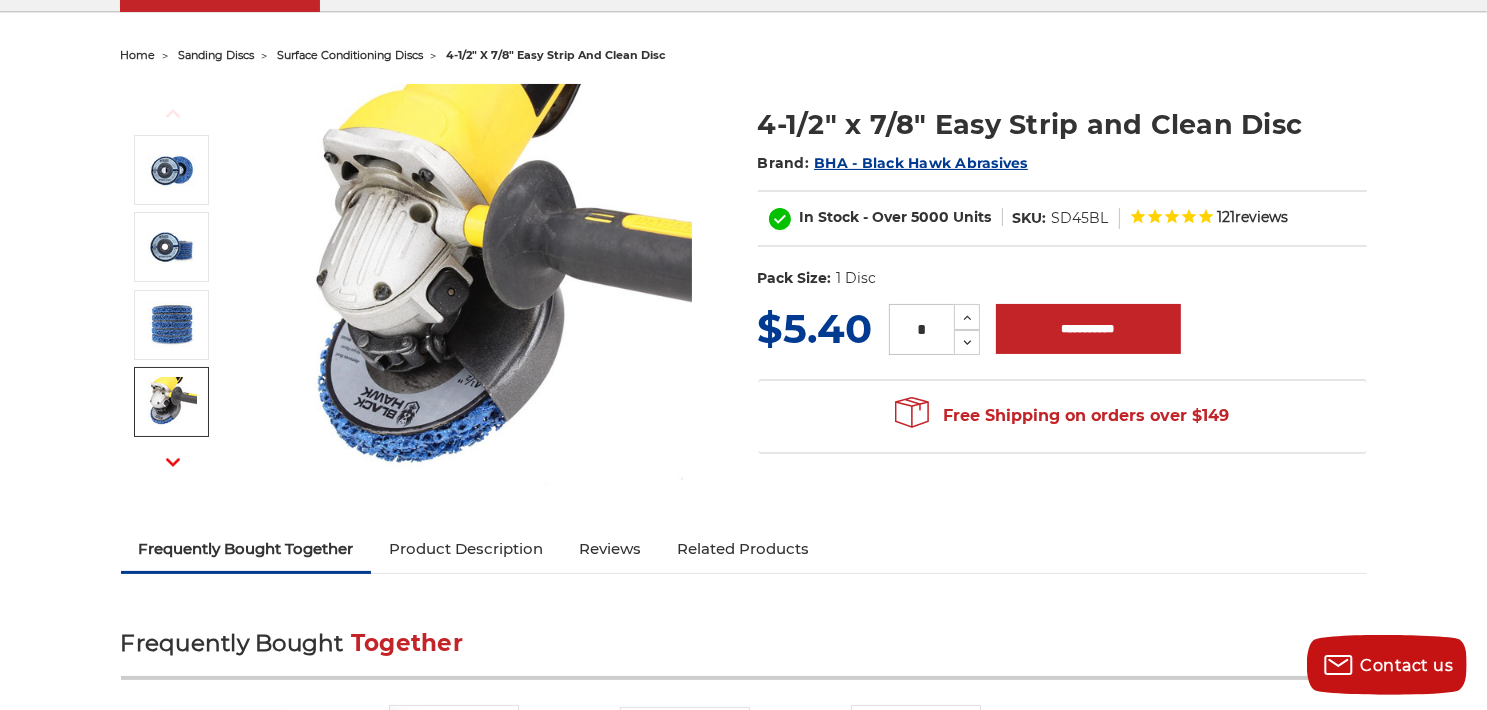 click at bounding box center (173, 462) 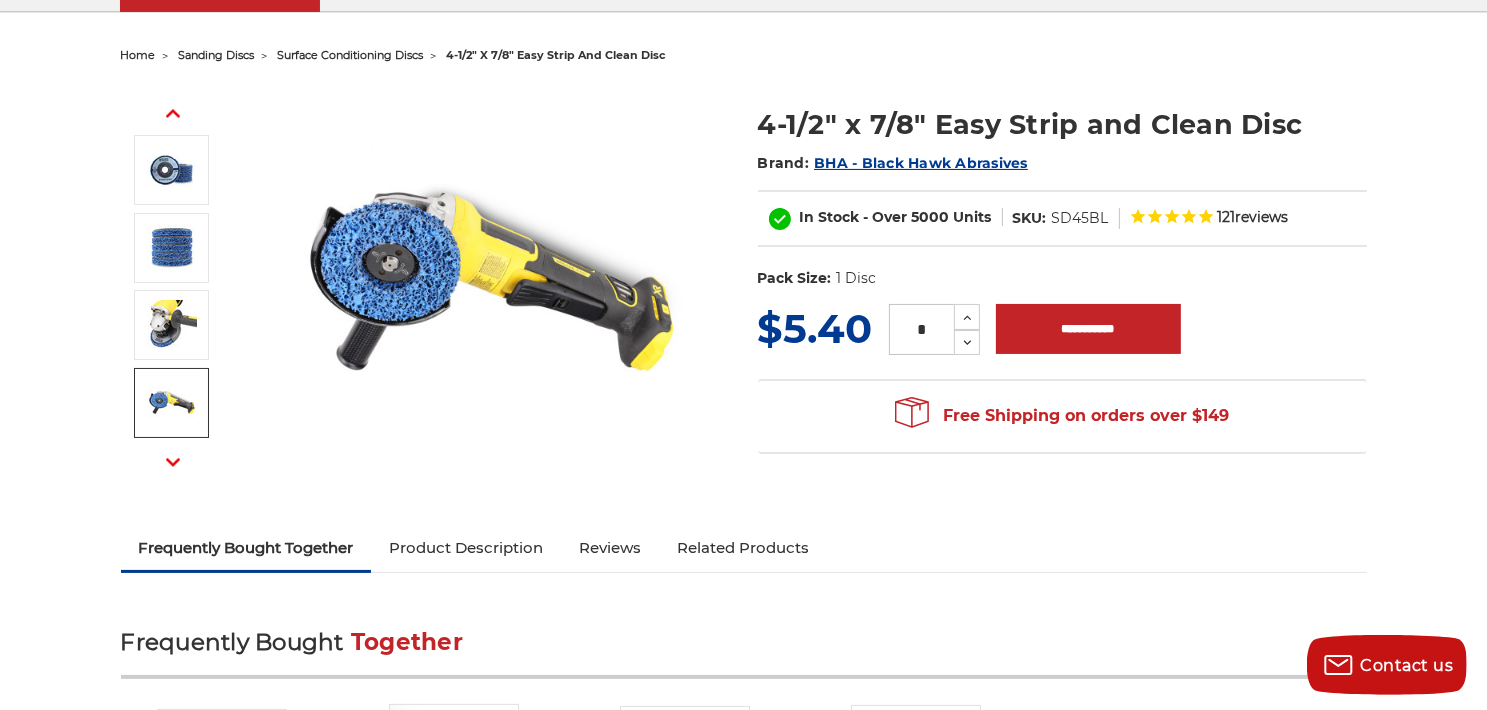 scroll, scrollTop: 0, scrollLeft: 0, axis: both 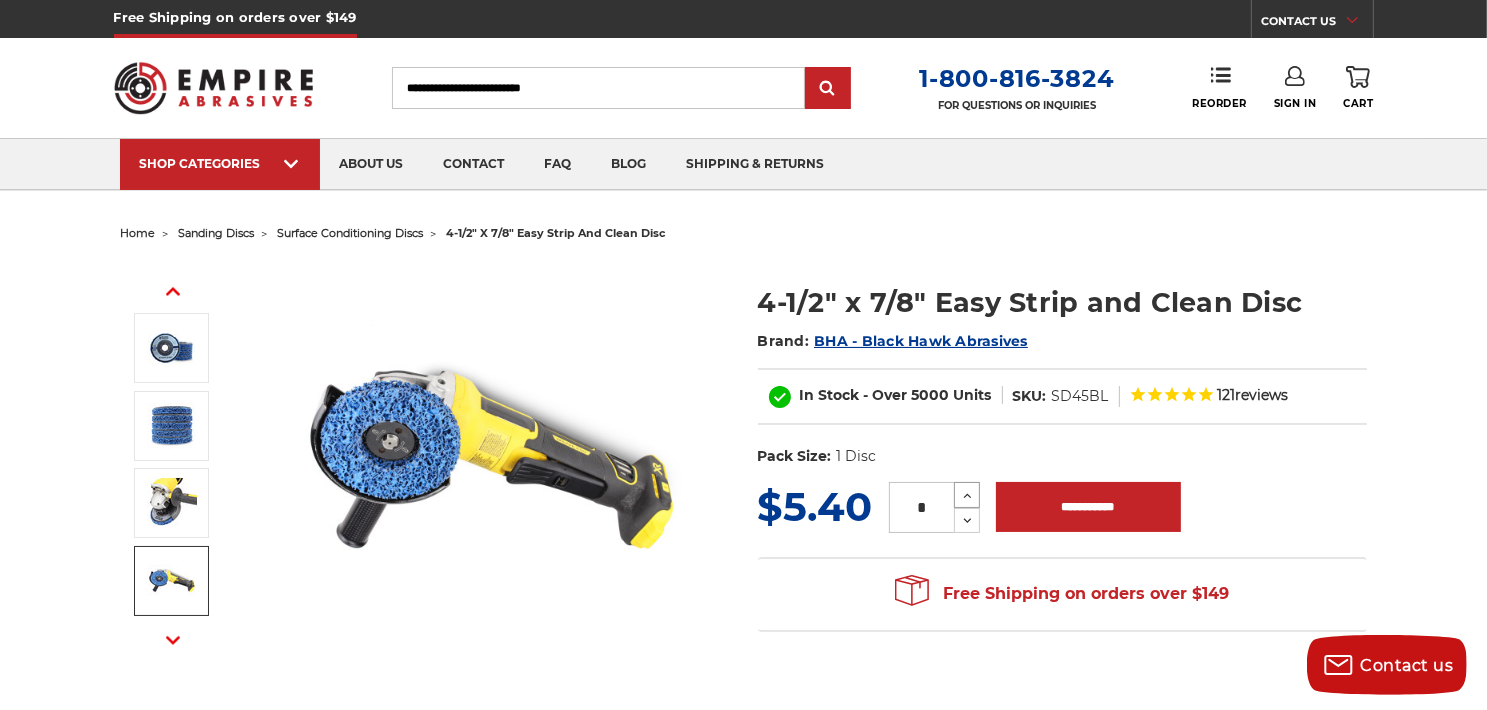 click at bounding box center [967, 496] 